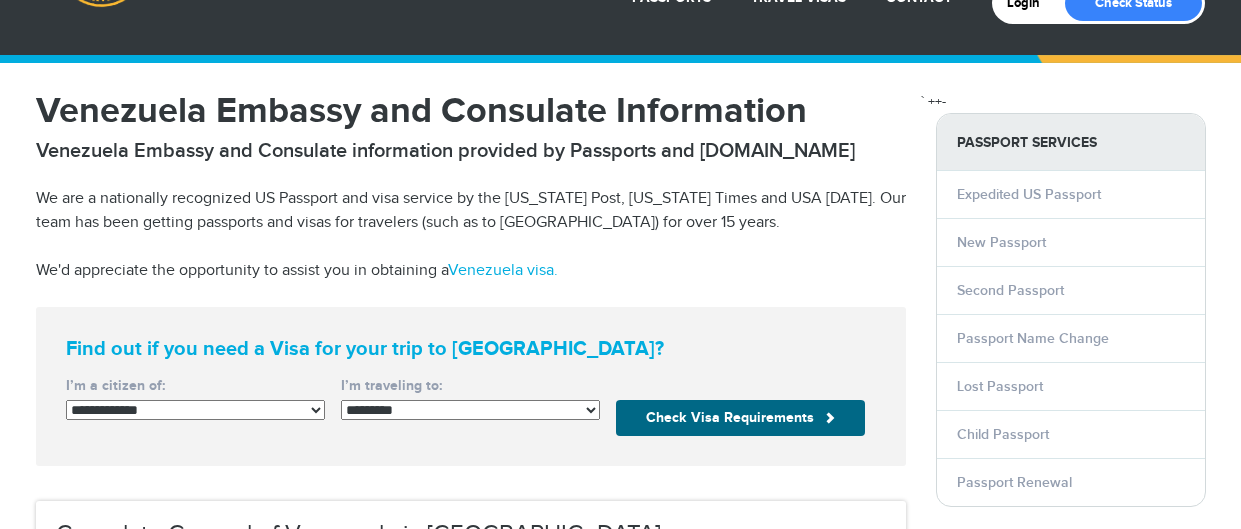 scroll, scrollTop: 108, scrollLeft: 0, axis: vertical 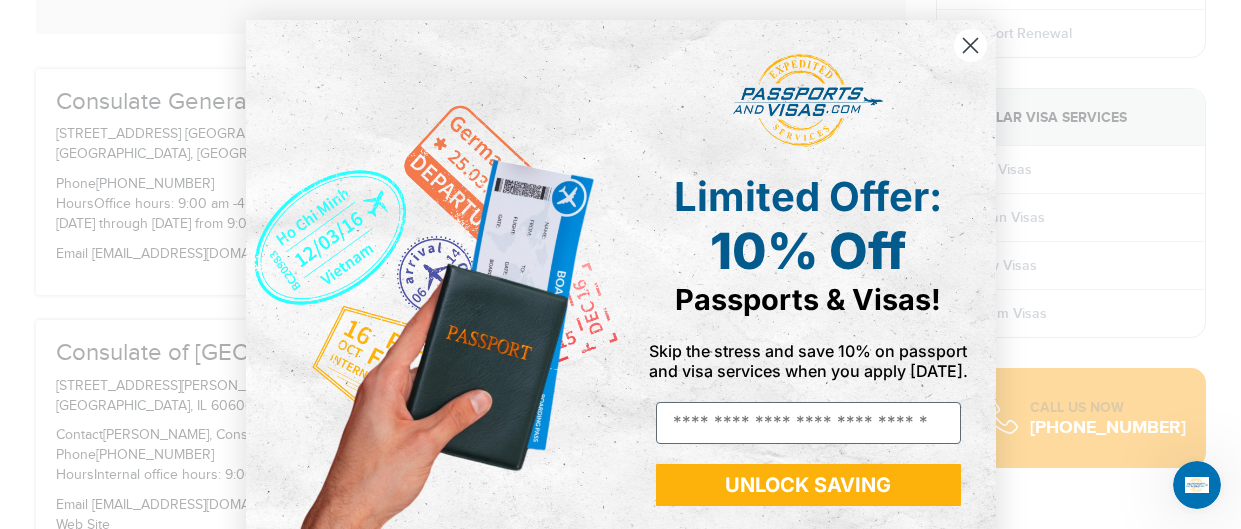 click 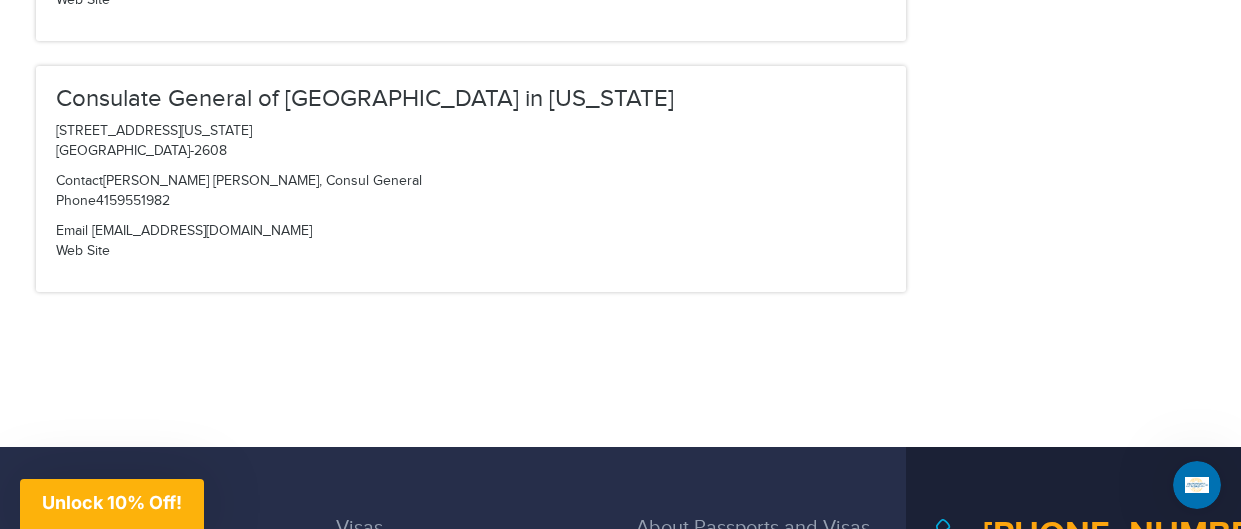 scroll, scrollTop: 1392, scrollLeft: 0, axis: vertical 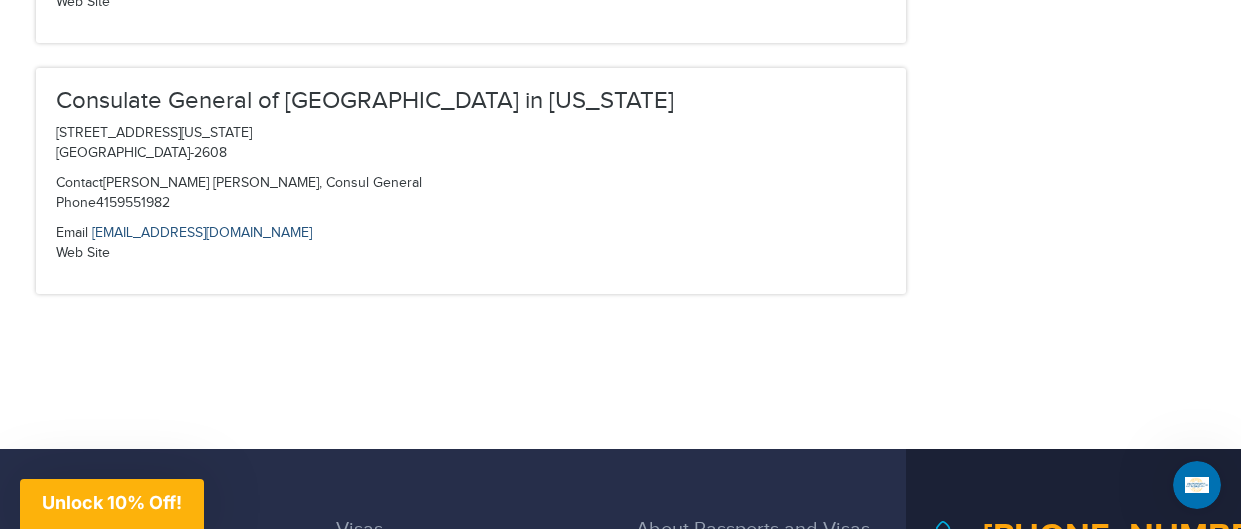 drag, startPoint x: 368, startPoint y: 237, endPoint x: 93, endPoint y: 233, distance: 275.02908 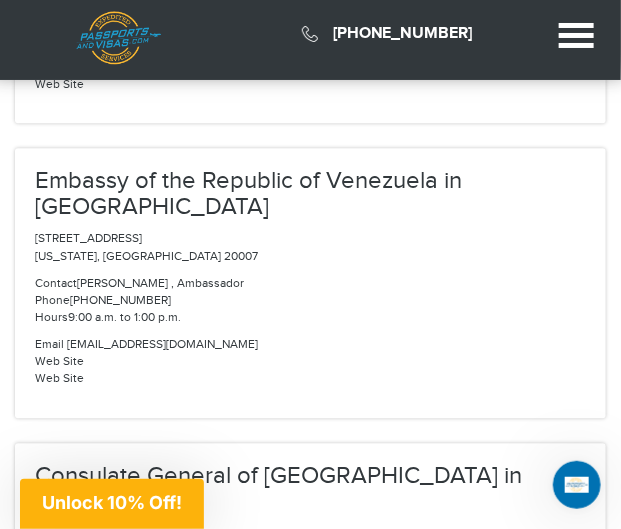 scroll, scrollTop: 845, scrollLeft: 0, axis: vertical 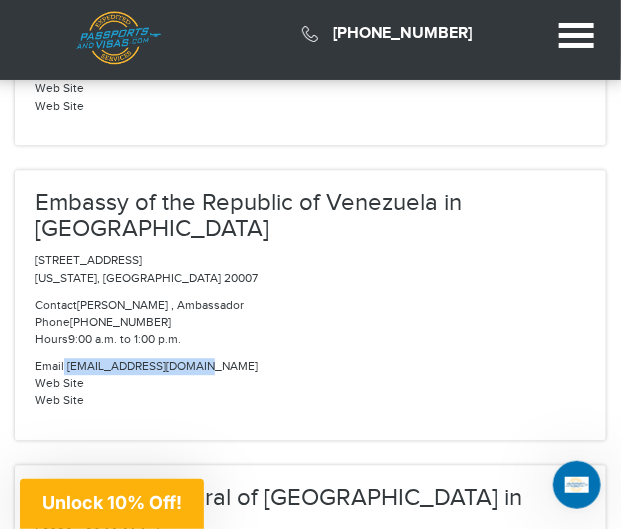 drag, startPoint x: 213, startPoint y: 313, endPoint x: 63, endPoint y: 312, distance: 150.00333 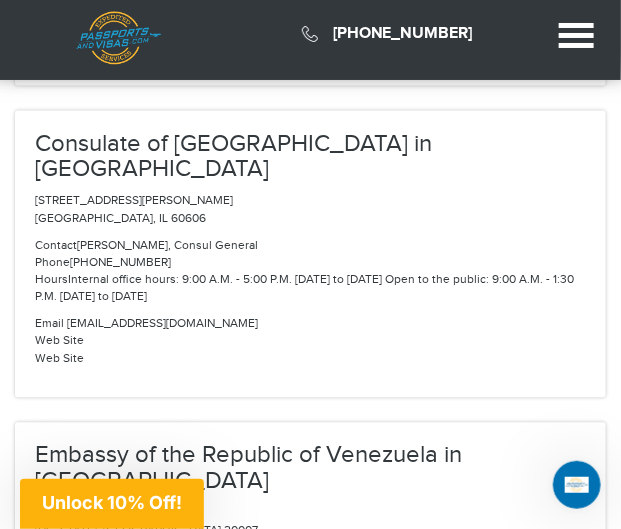 scroll, scrollTop: 582, scrollLeft: 0, axis: vertical 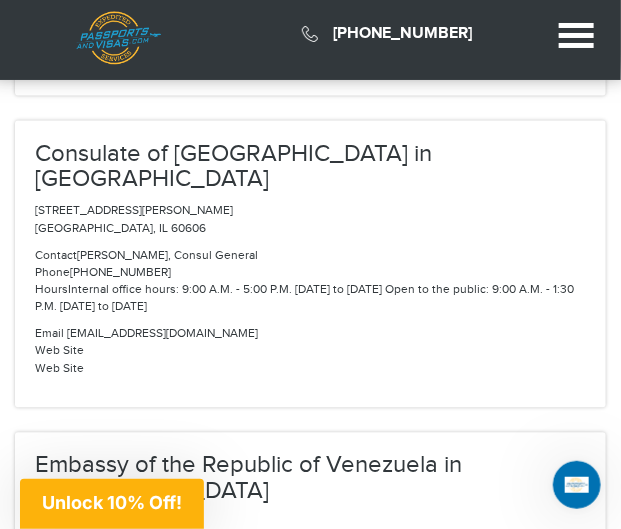 click on "Contact  Mr. Rodriguez-Espinoza, Consul General
Phone  (312) 3240907
Hours  Internal office hours: 9:00 A.M. - 5:00 P.M. Monday to Friday Open to the public: 9:00 A.M. - 1:30 P.M. Monday to Friday" at bounding box center (310, 282) 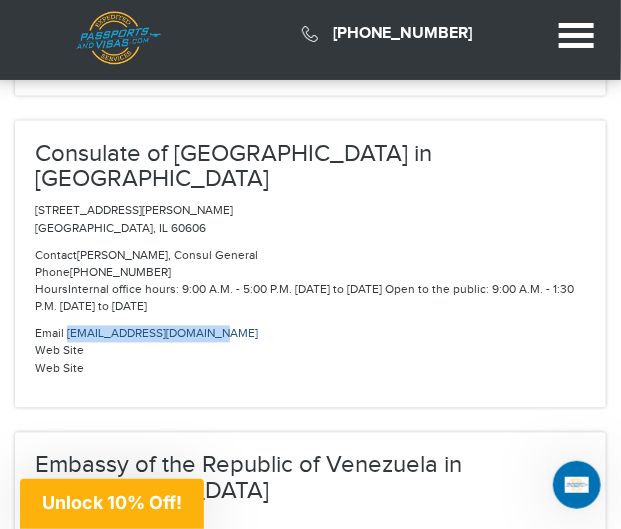 drag, startPoint x: 211, startPoint y: 279, endPoint x: 66, endPoint y: 284, distance: 145.08618 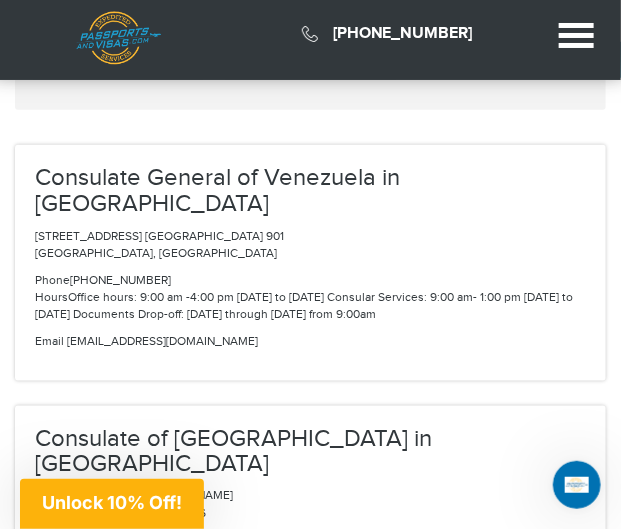 scroll, scrollTop: 294, scrollLeft: 0, axis: vertical 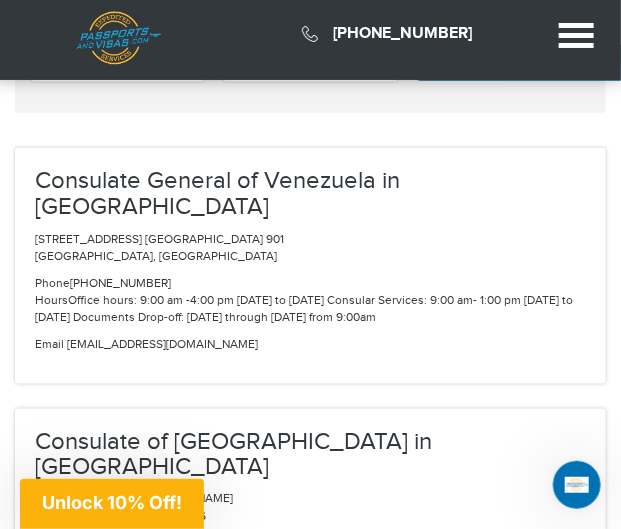 drag, startPoint x: 275, startPoint y: 320, endPoint x: 64, endPoint y: 322, distance: 211.00948 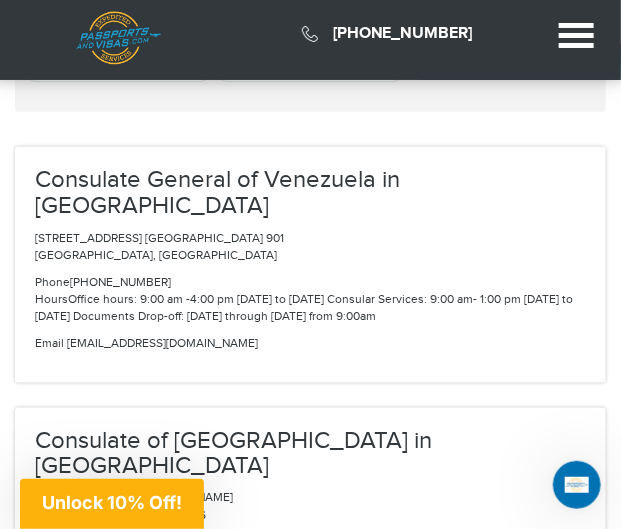 scroll, scrollTop: 0, scrollLeft: 0, axis: both 